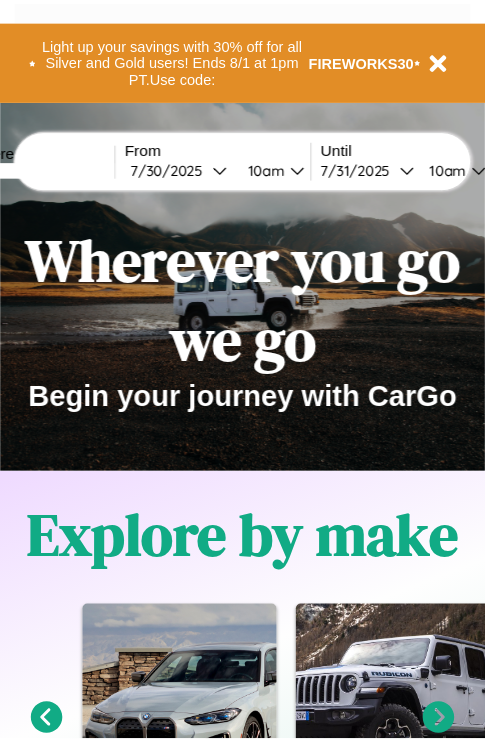 scroll, scrollTop: 0, scrollLeft: 0, axis: both 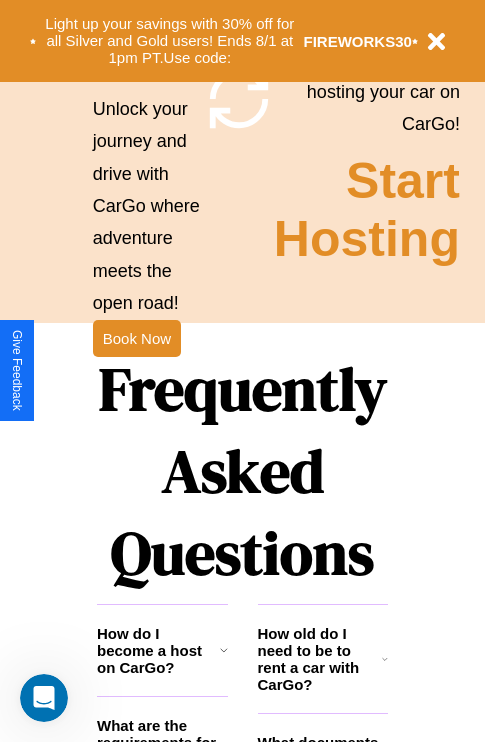 click on "Frequently Asked Questions" at bounding box center [242, 471] 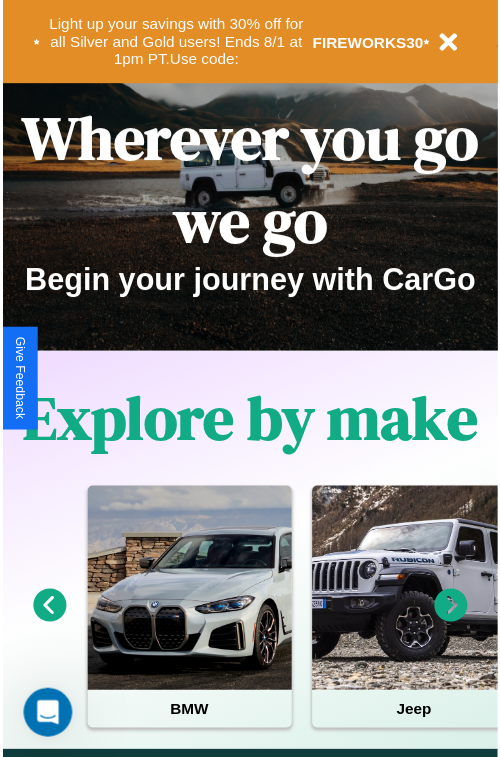 scroll, scrollTop: 0, scrollLeft: 0, axis: both 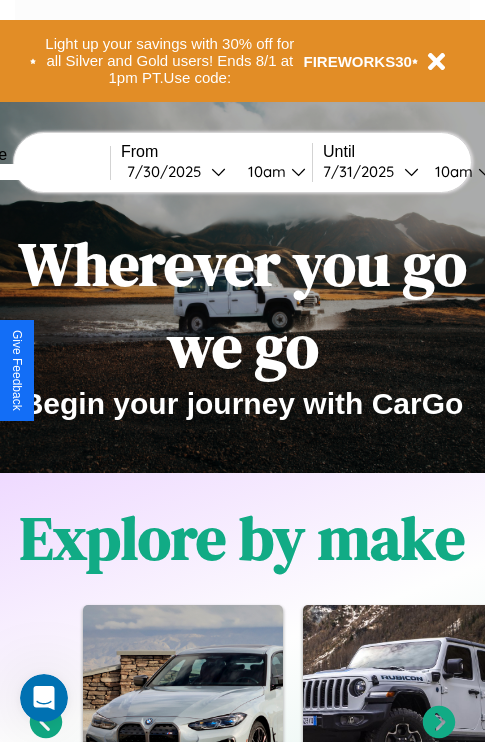 click 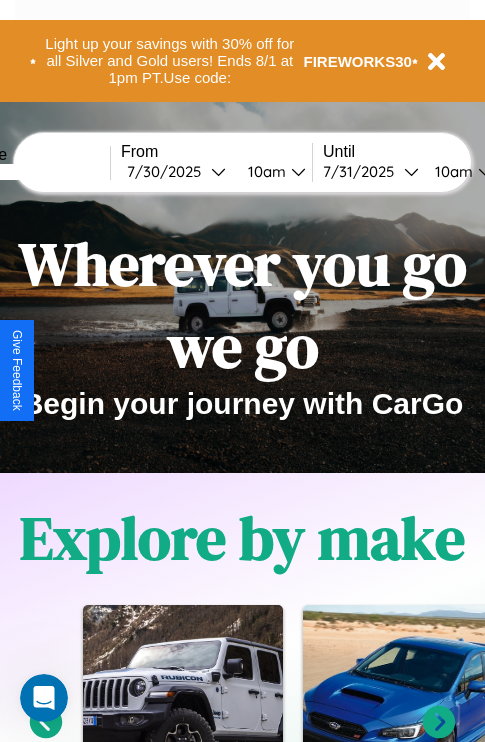 click at bounding box center (35, 172) 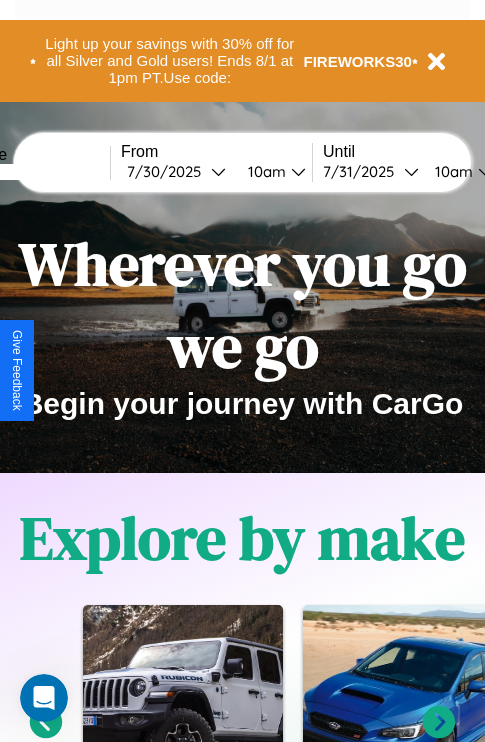 click 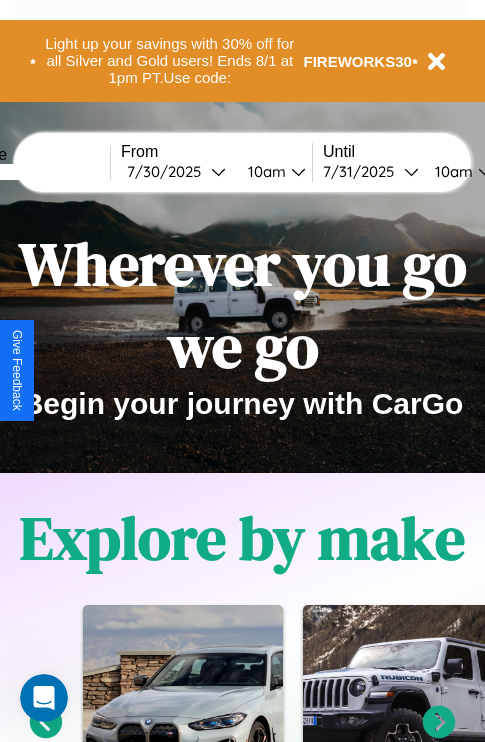 type on "******" 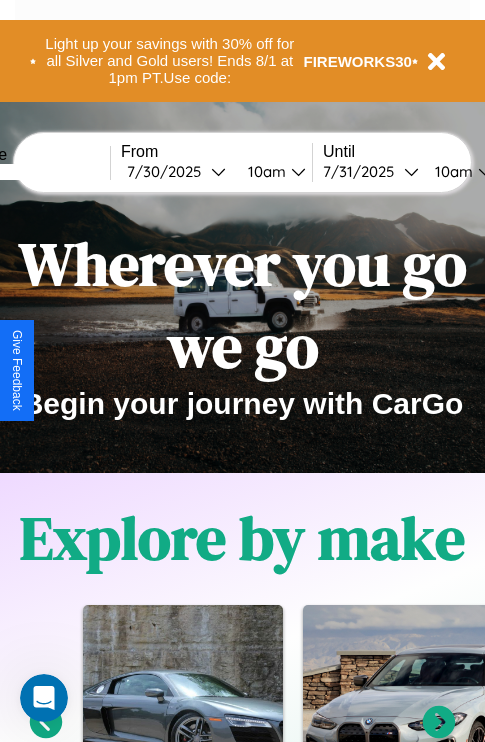 click on "7 / 30 / 2025" at bounding box center (169, 171) 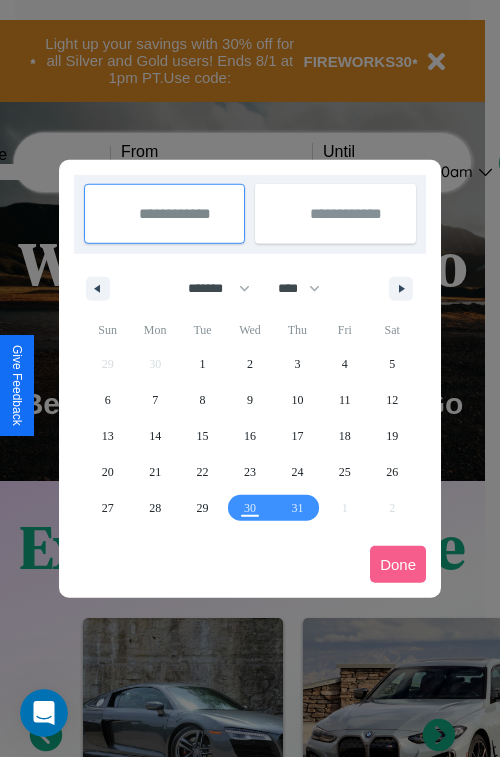 click at bounding box center [250, 378] 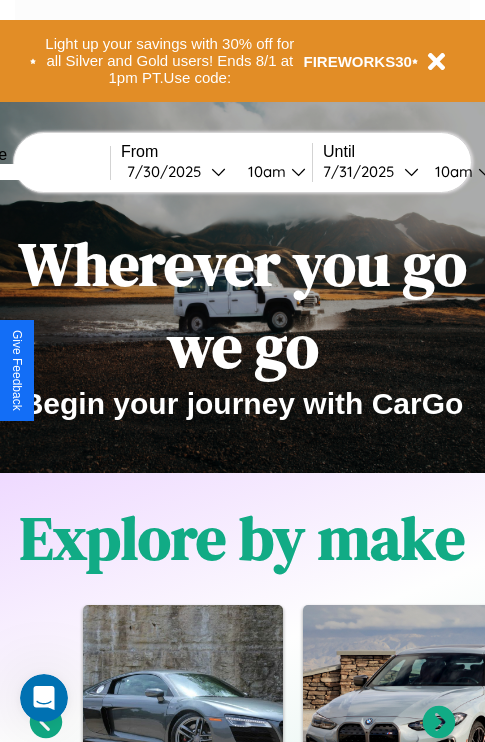 click 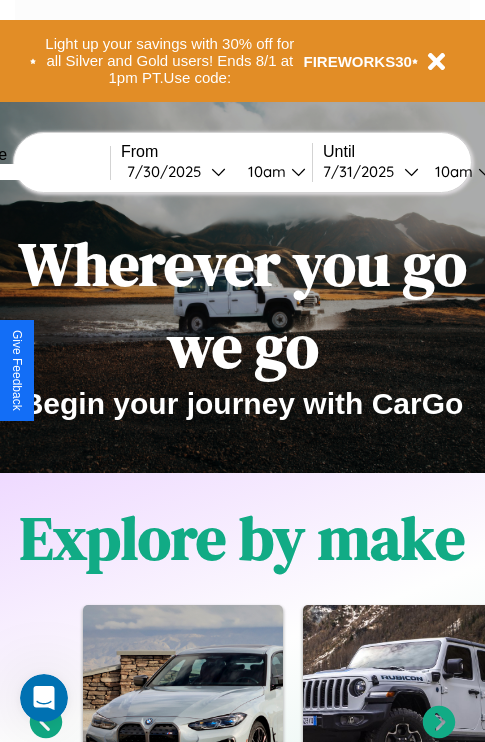 click on "10am" at bounding box center [264, 171] 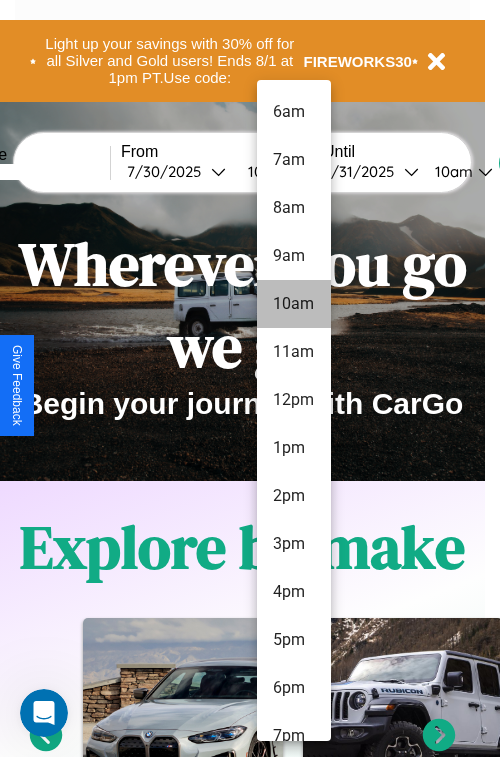 click on "10am" at bounding box center [294, 304] 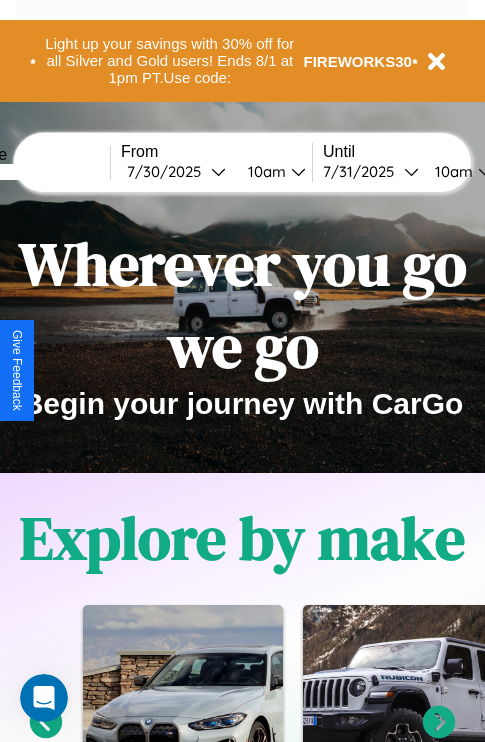 click on "10am" at bounding box center [451, 171] 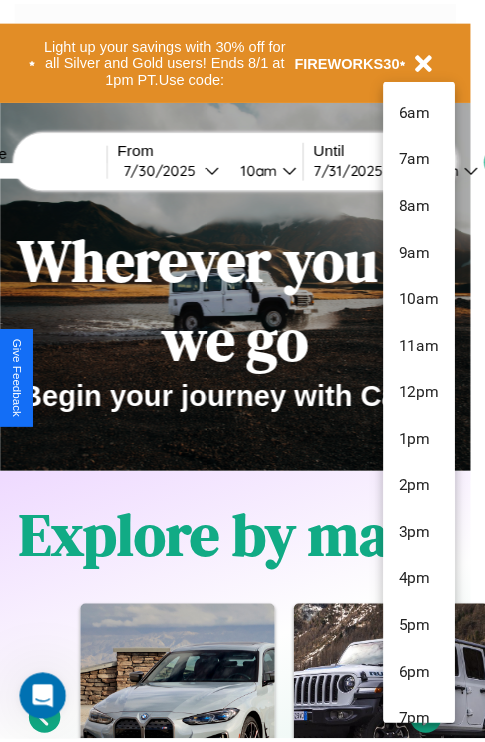 scroll, scrollTop: 211, scrollLeft: 0, axis: vertical 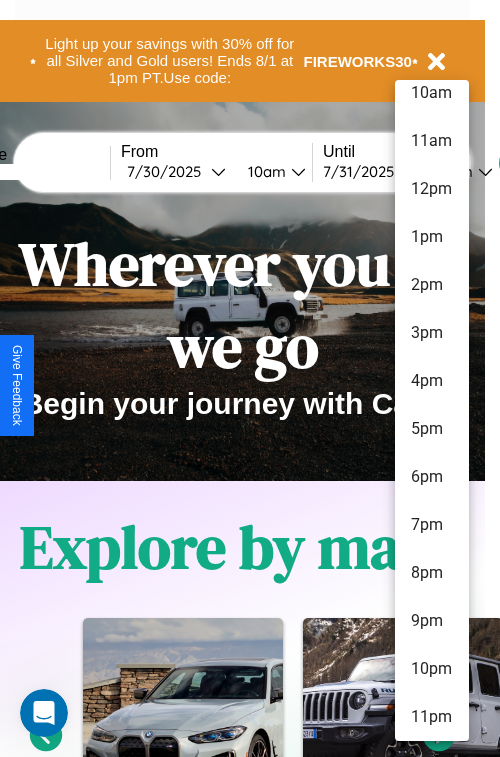 click on "11pm" at bounding box center [432, 717] 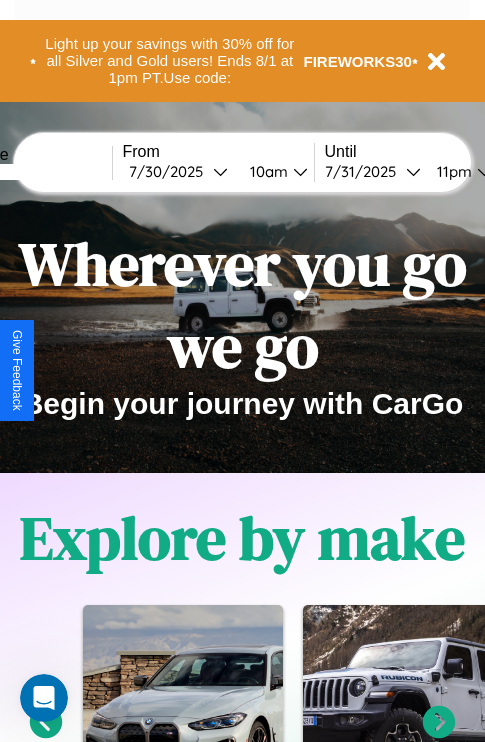scroll, scrollTop: 0, scrollLeft: 73, axis: horizontal 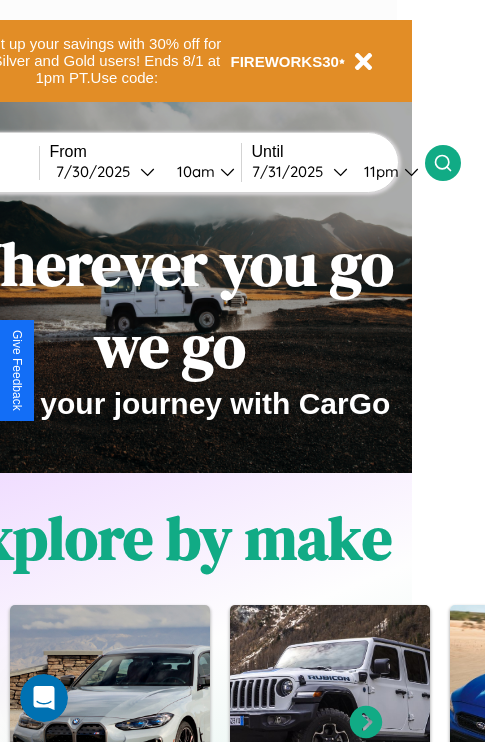 click 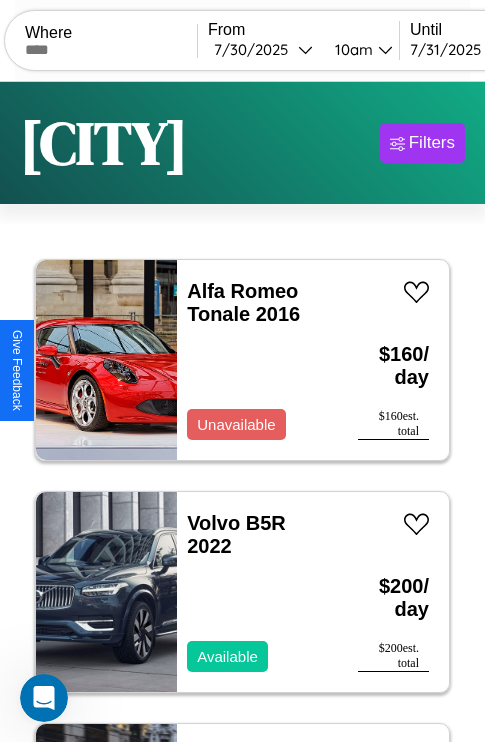 scroll, scrollTop: 95, scrollLeft: 0, axis: vertical 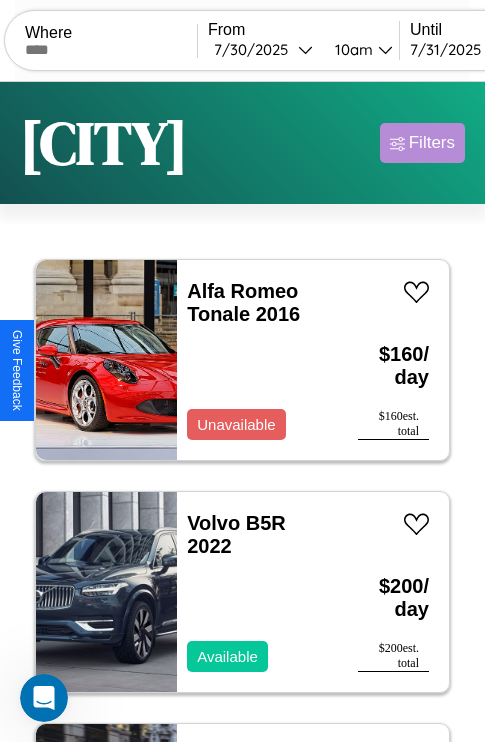 click on "Filters" at bounding box center [432, 143] 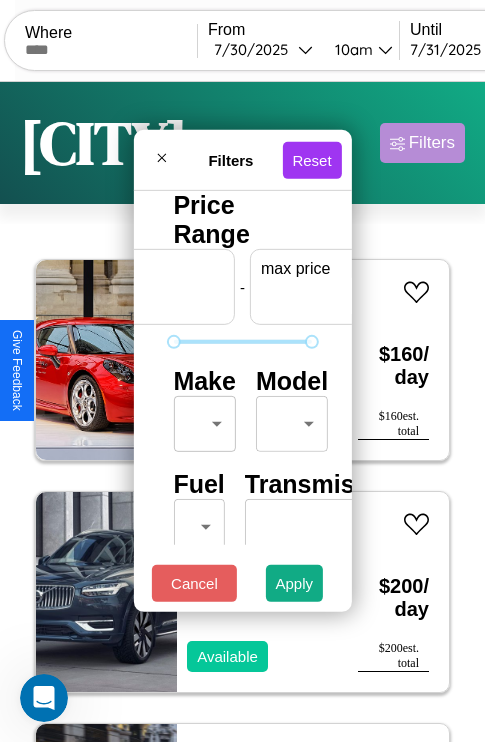 scroll, scrollTop: 0, scrollLeft: 124, axis: horizontal 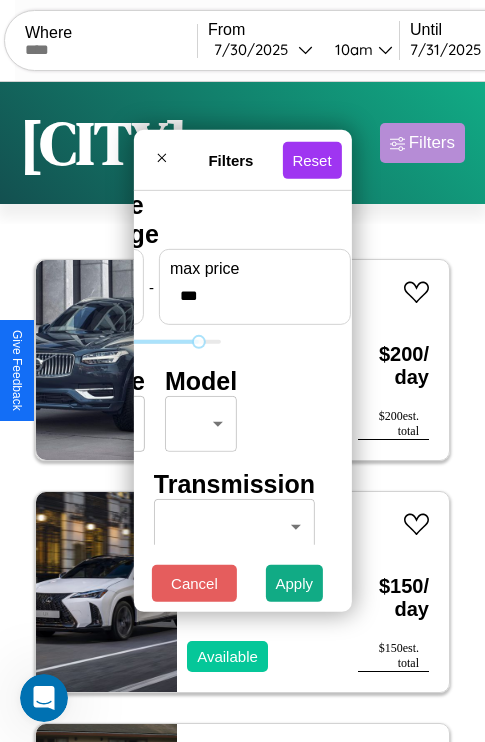 type on "***" 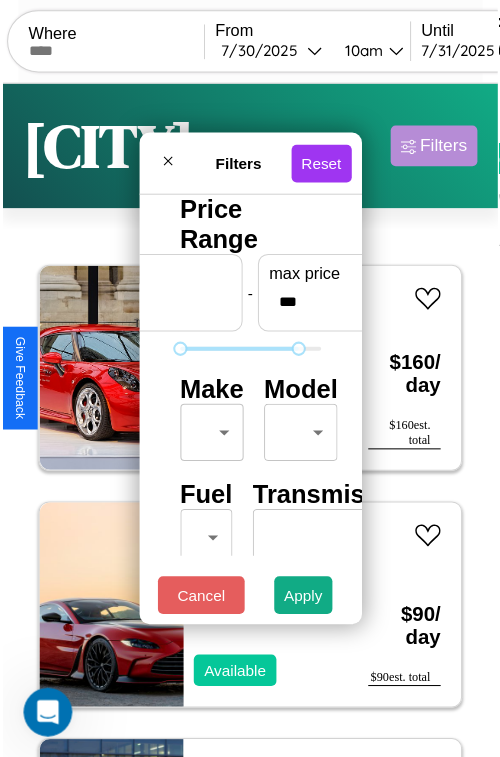 scroll, scrollTop: 59, scrollLeft: 0, axis: vertical 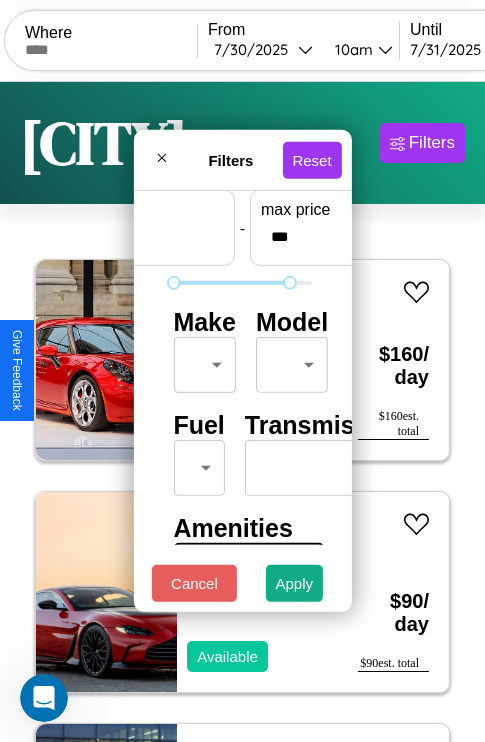 type on "*" 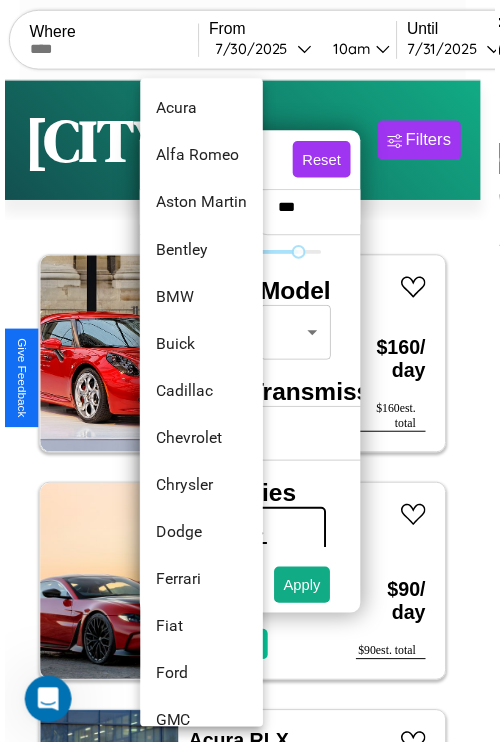 scroll, scrollTop: 182, scrollLeft: 0, axis: vertical 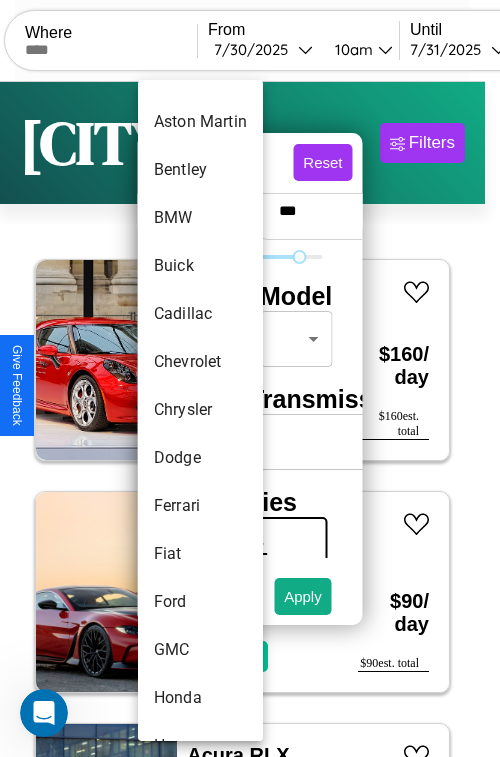 click on "Chrysler" at bounding box center [200, 410] 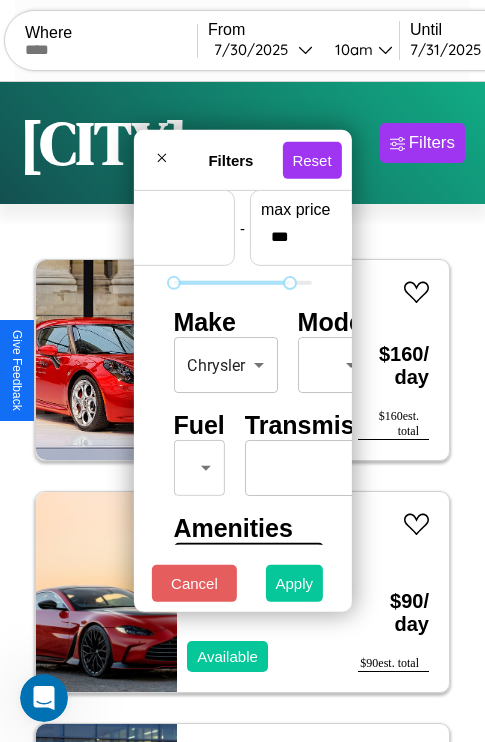 click on "Apply" at bounding box center [295, 583] 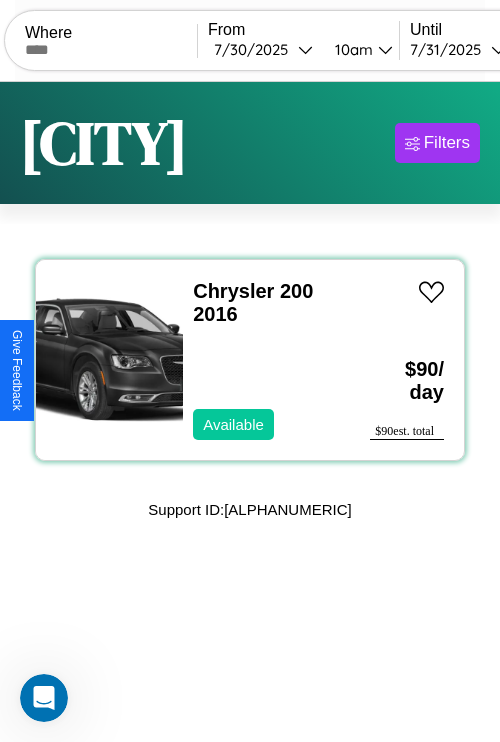click on "Chrysler   200   2016 Available" at bounding box center (266, 360) 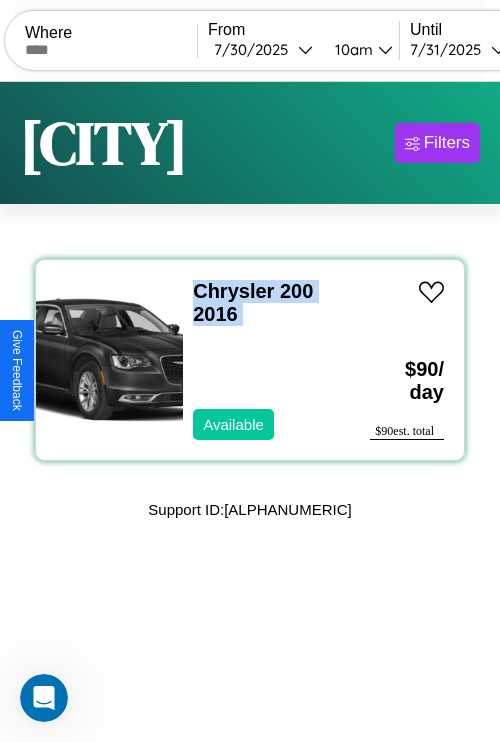 click on "Chrysler   200   2016 Available" at bounding box center (266, 360) 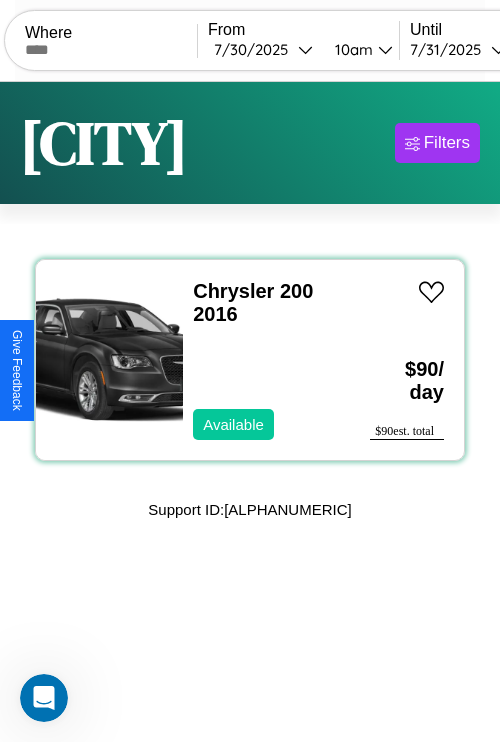 click on "Chrysler   200   2016 Available" at bounding box center [266, 360] 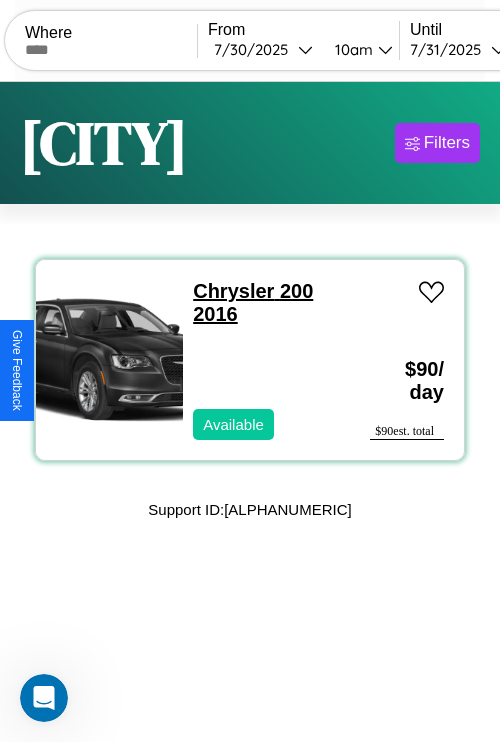 click on "Chrysler   200   2016" at bounding box center (253, 302) 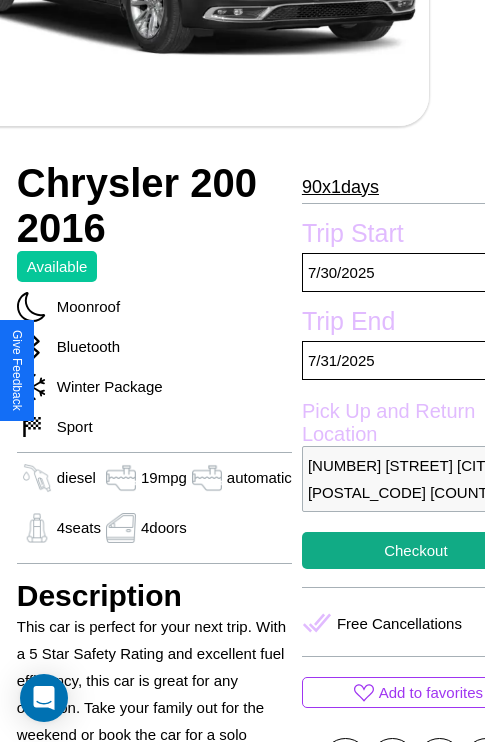 scroll, scrollTop: 499, scrollLeft: 88, axis: both 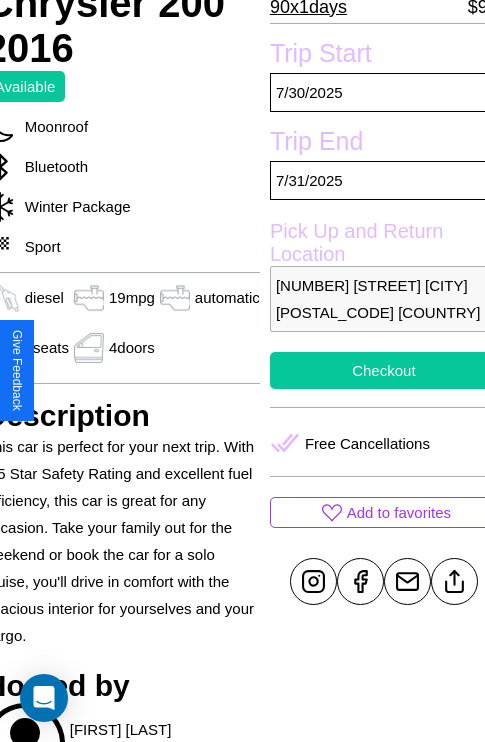 click on "Checkout" at bounding box center (384, 370) 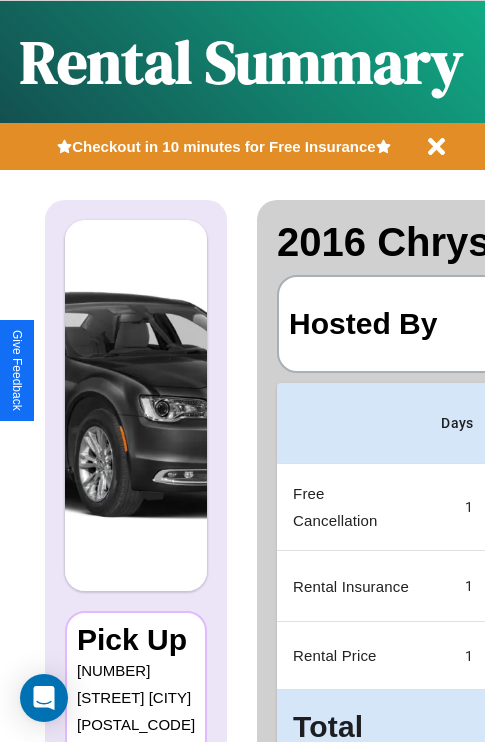 scroll, scrollTop: 0, scrollLeft: 378, axis: horizontal 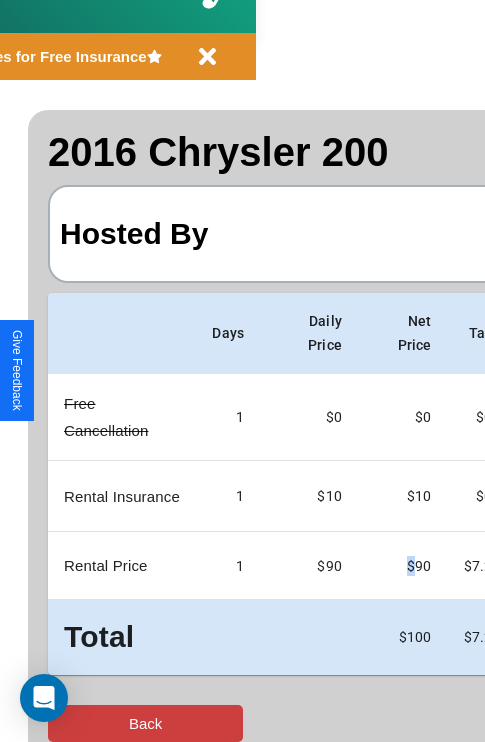 click on "Back" at bounding box center [145, 723] 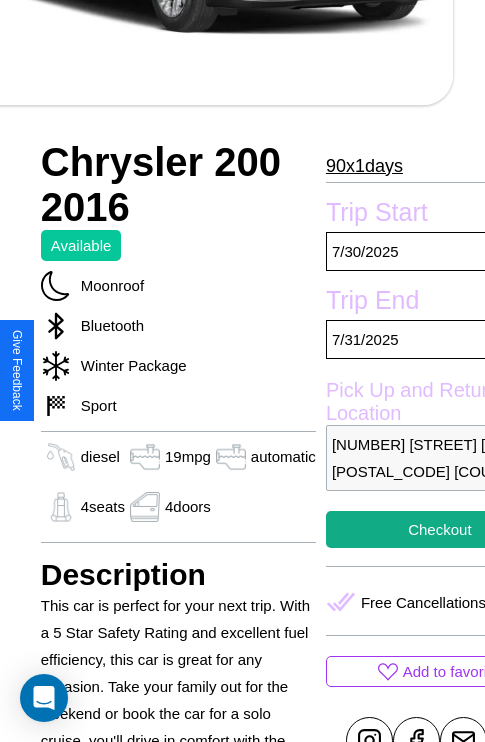 scroll, scrollTop: 710, scrollLeft: 68, axis: both 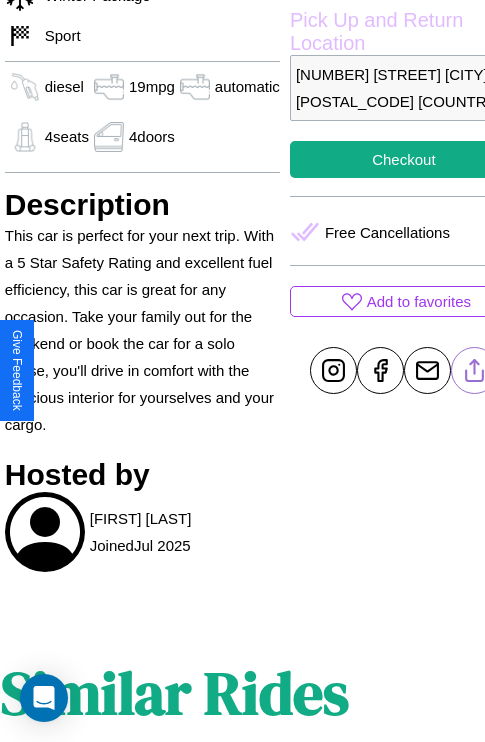 click 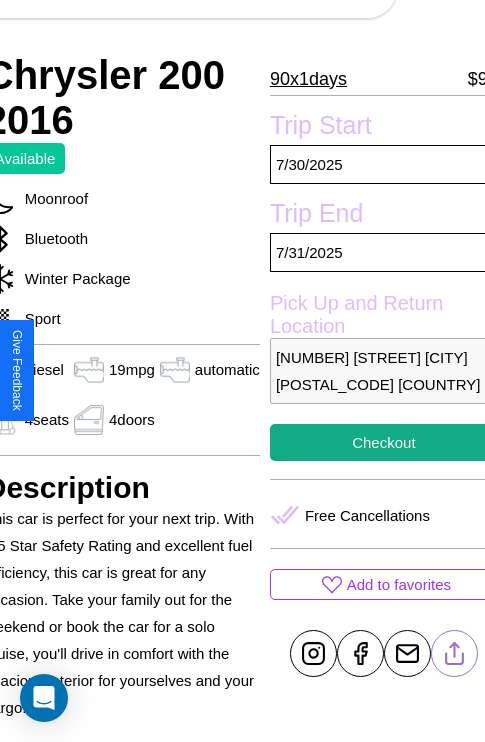 scroll, scrollTop: 499, scrollLeft: 88, axis: both 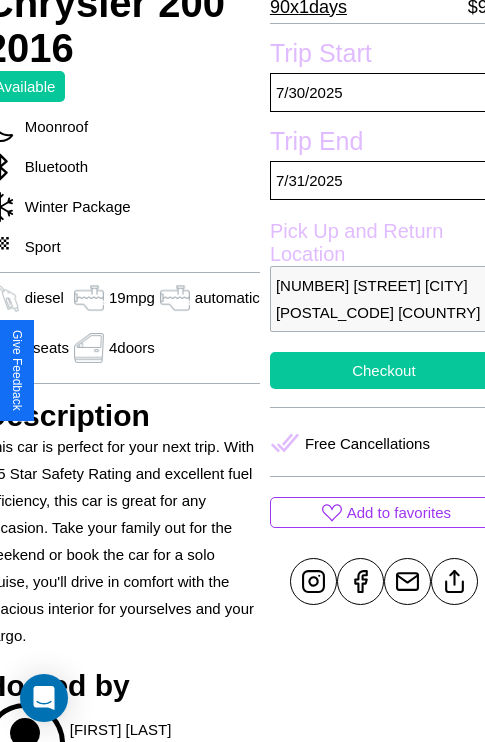 click on "Checkout" at bounding box center (384, 370) 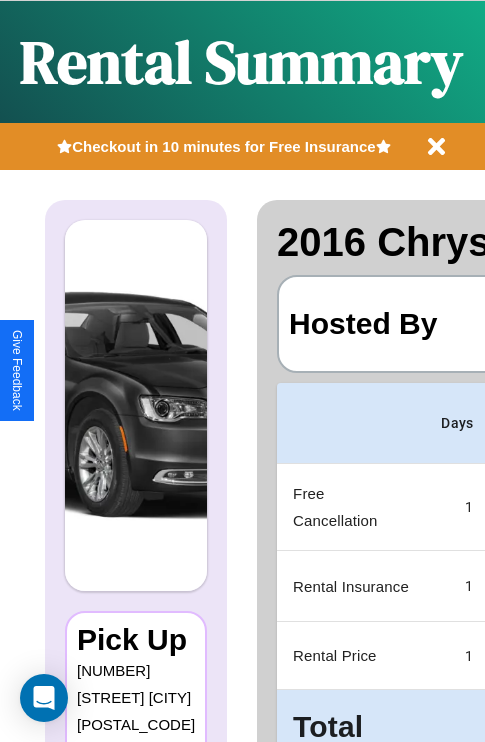 scroll, scrollTop: 0, scrollLeft: 378, axis: horizontal 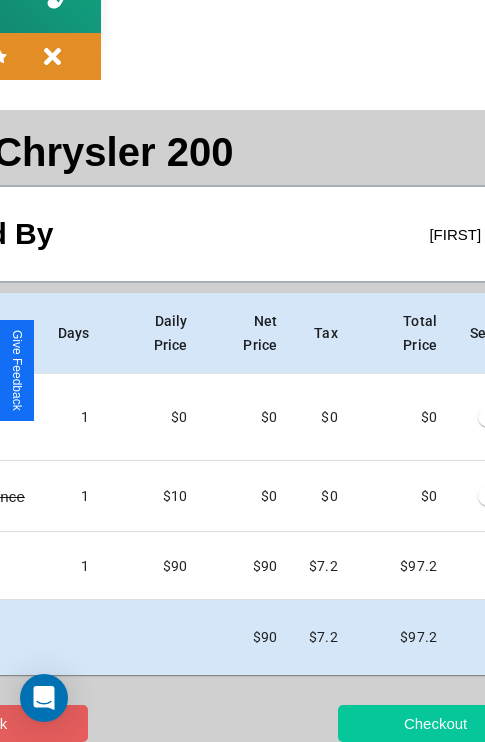 click on "Checkout" at bounding box center [435, 723] 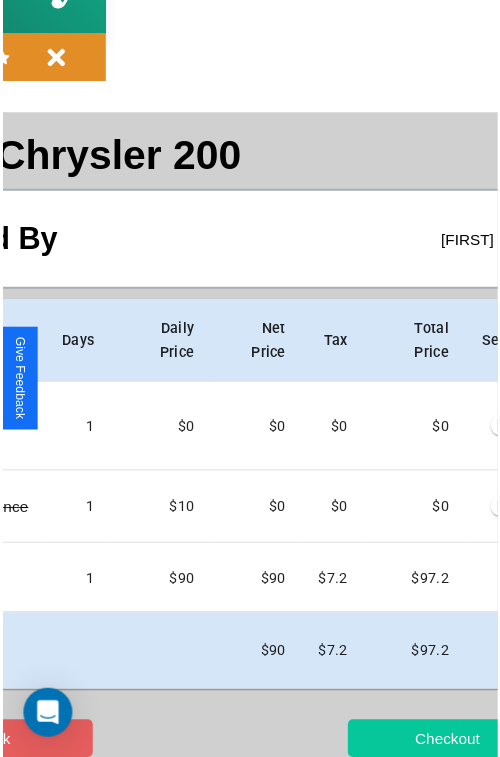 scroll, scrollTop: 0, scrollLeft: 0, axis: both 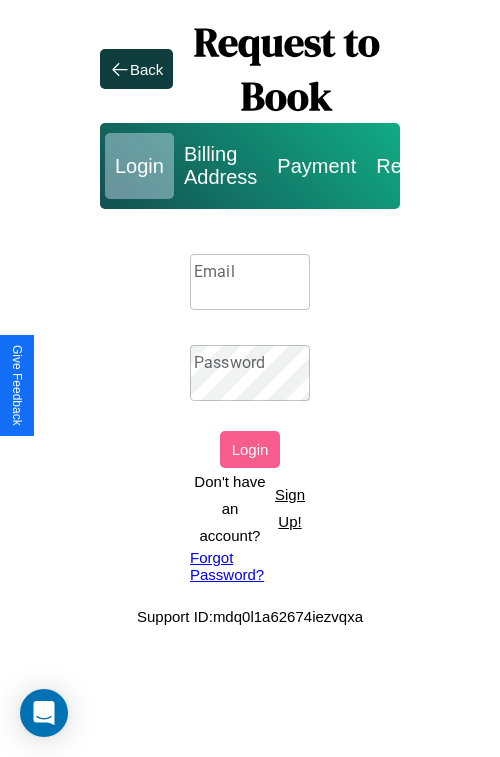 click on "Email" at bounding box center [250, 282] 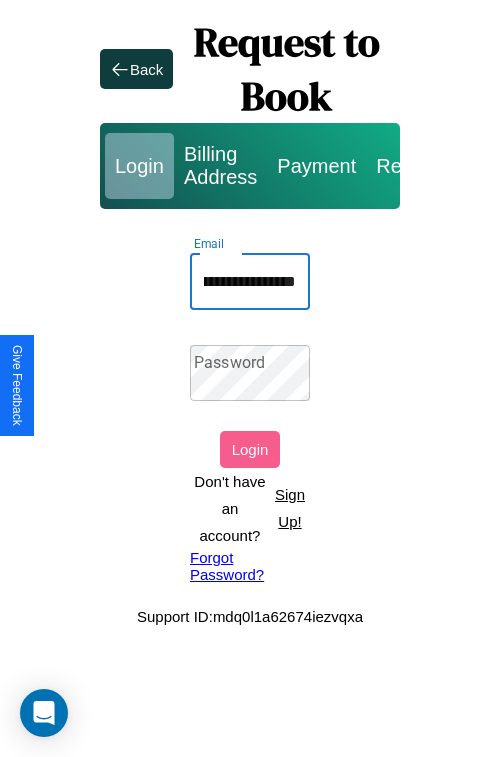 scroll, scrollTop: 0, scrollLeft: 110, axis: horizontal 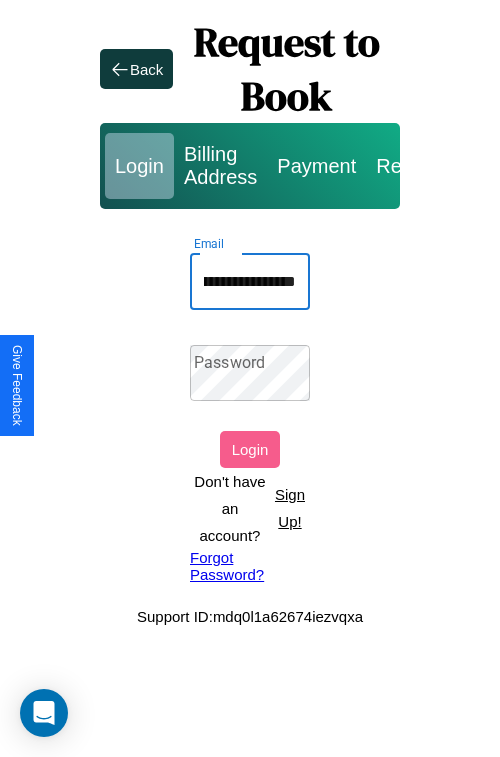 type on "**********" 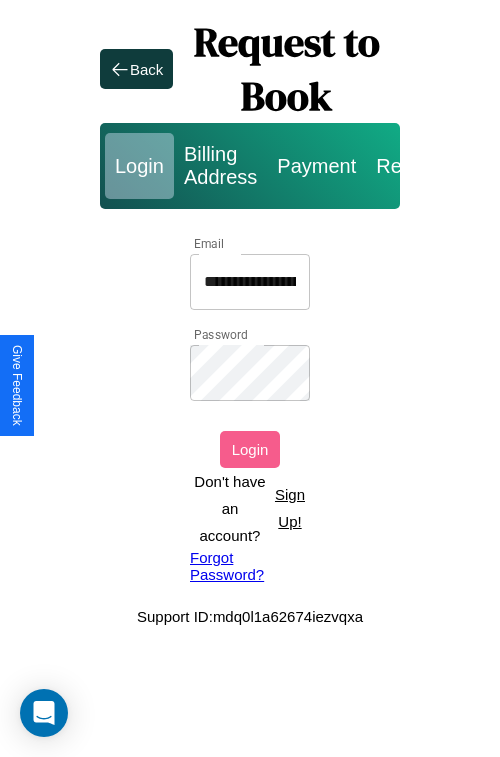 click on "Login" at bounding box center (250, 449) 